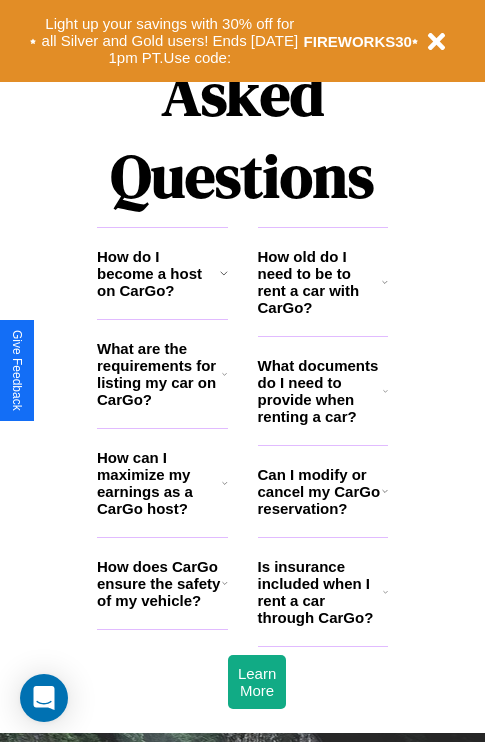 scroll, scrollTop: 2423, scrollLeft: 0, axis: vertical 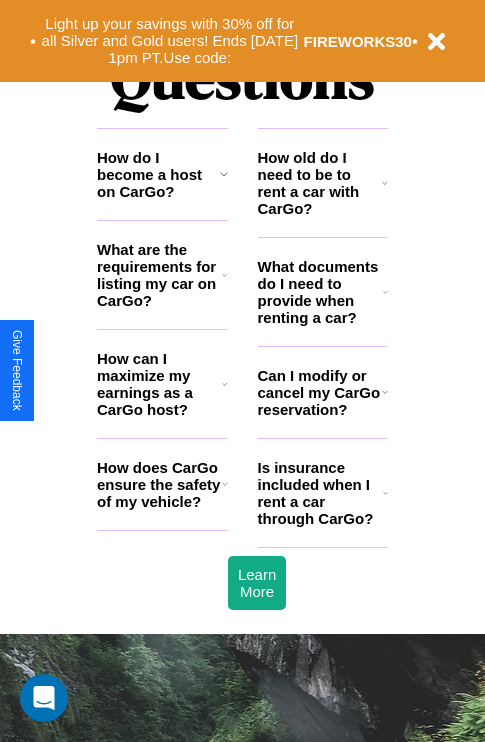 click 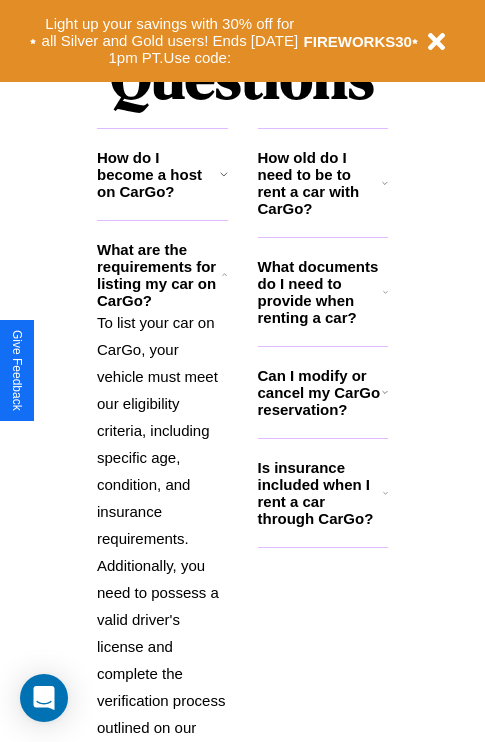 click on "What documents do I need to provide when renting a car?" at bounding box center [321, 292] 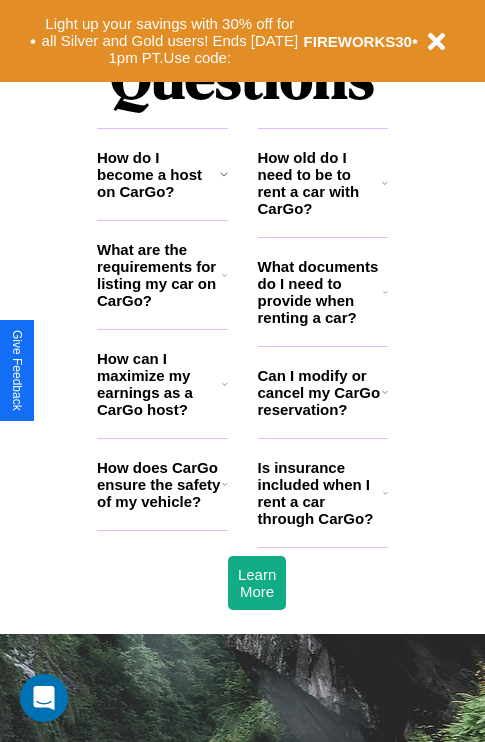 click on "How old do I need to be to rent a car with CarGo?" at bounding box center [320, 183] 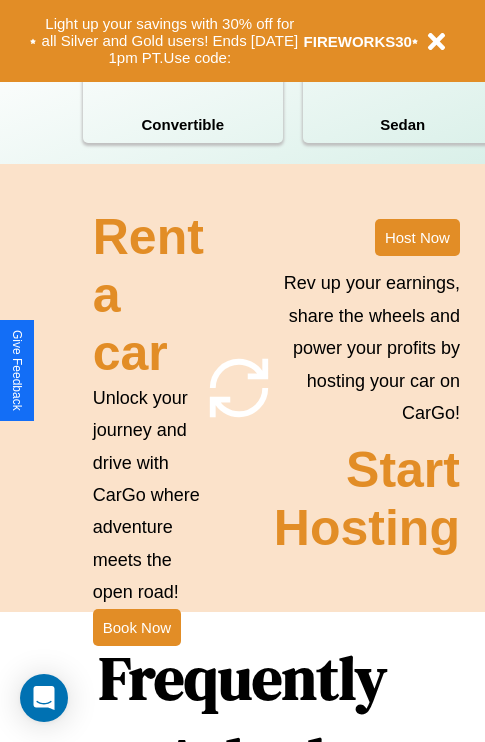 scroll, scrollTop: 1558, scrollLeft: 0, axis: vertical 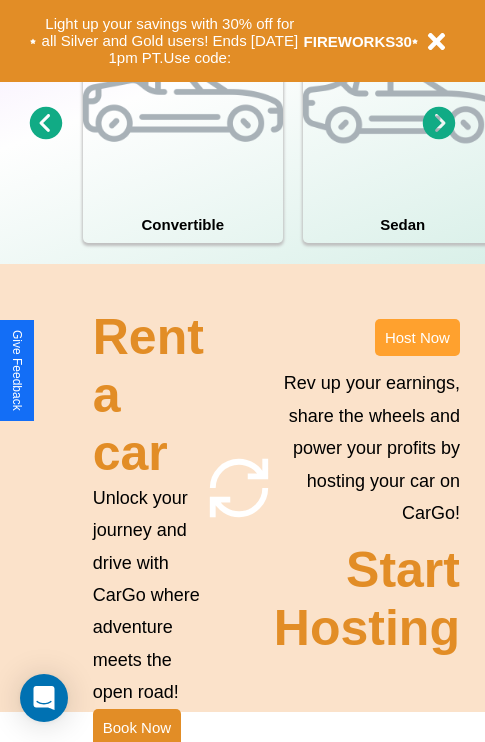 click on "Host Now" at bounding box center (417, 337) 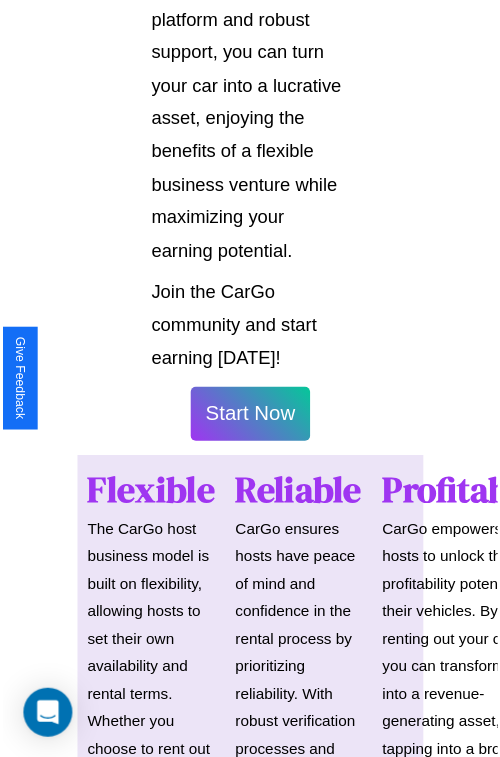 scroll, scrollTop: 1417, scrollLeft: 0, axis: vertical 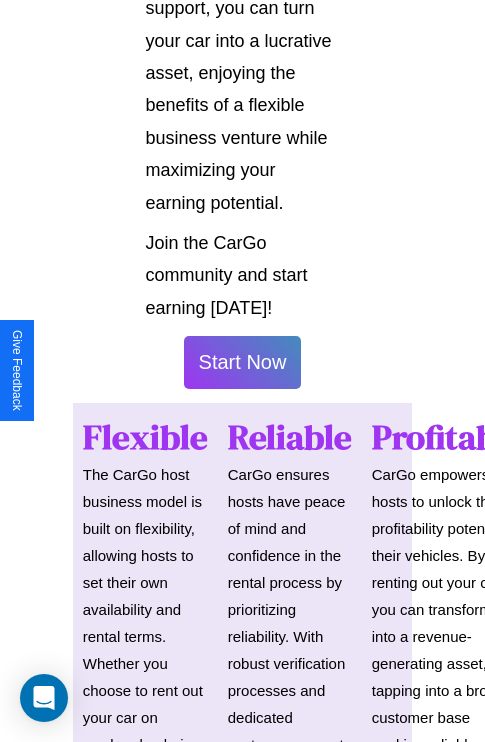 click on "Start Now" at bounding box center [243, 362] 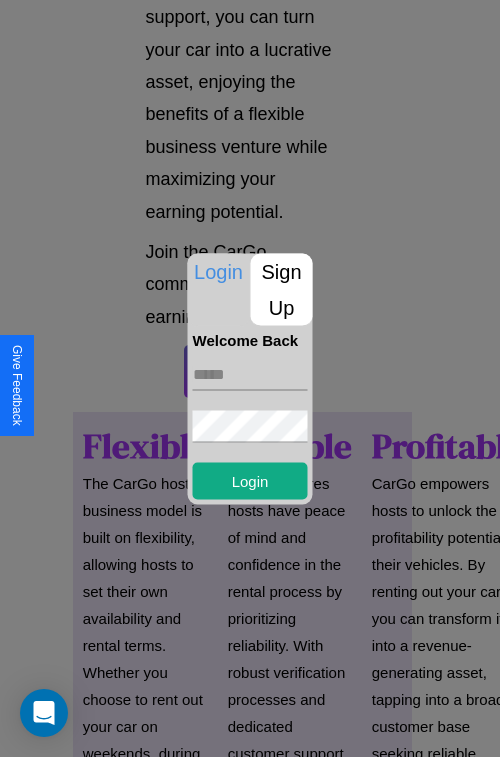 click on "Sign Up" at bounding box center (282, 289) 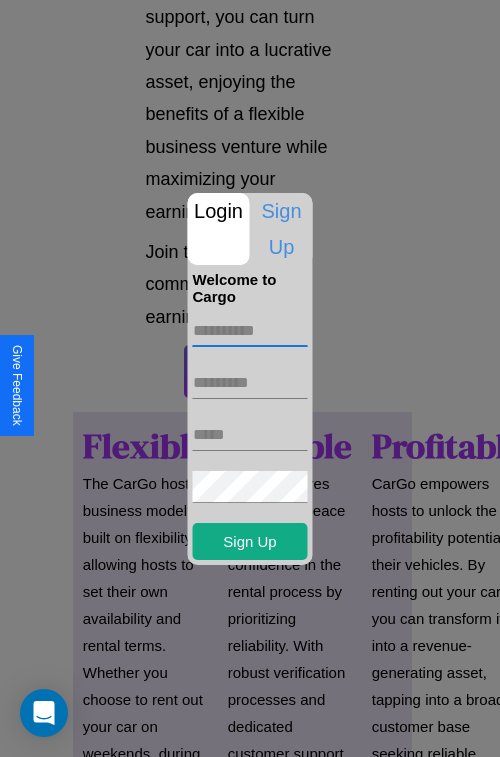 click at bounding box center [250, 331] 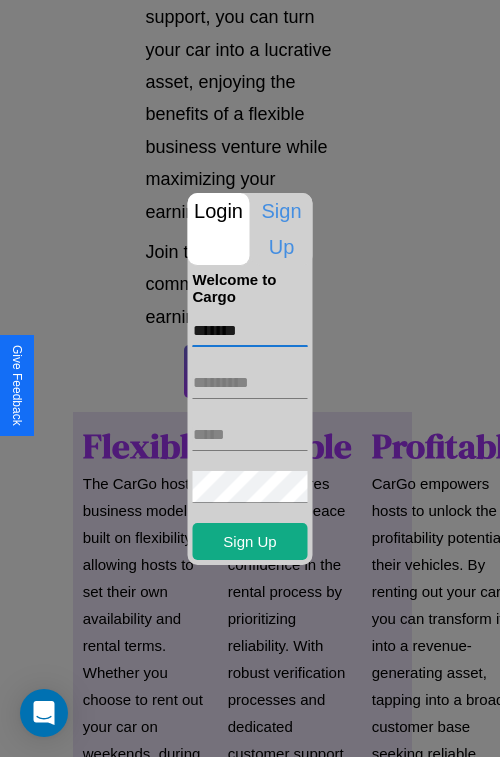 type on "*******" 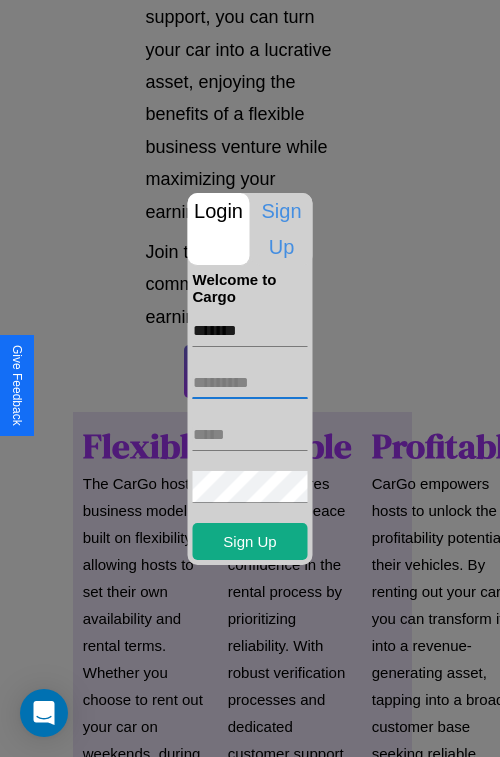 click at bounding box center [250, 383] 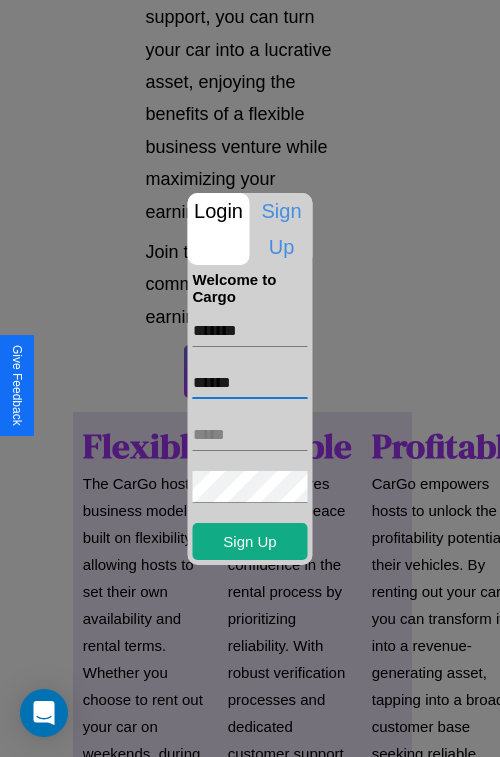 type on "******" 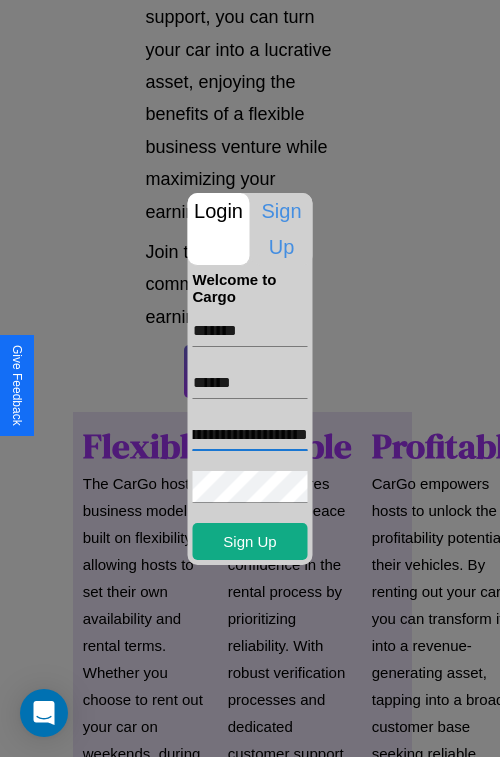 scroll, scrollTop: 0, scrollLeft: 110, axis: horizontal 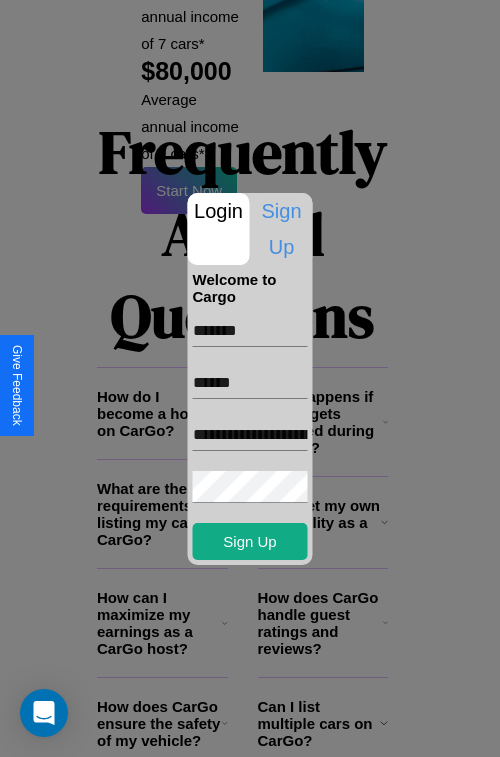 click at bounding box center (250, 378) 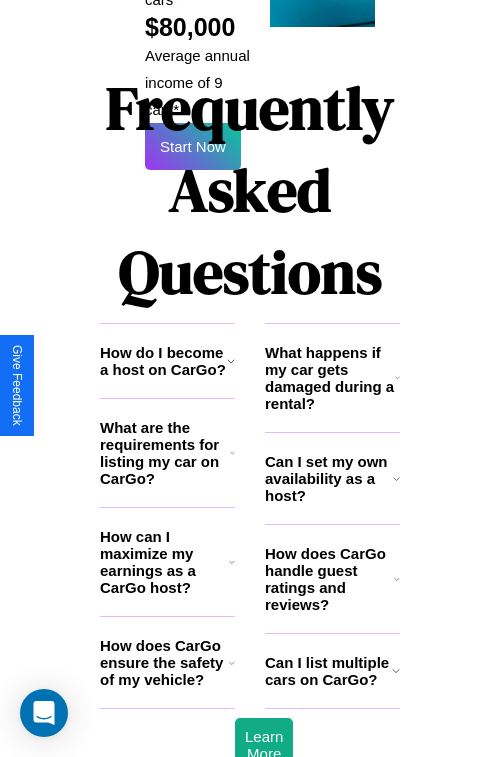 scroll, scrollTop: 1410, scrollLeft: 0, axis: vertical 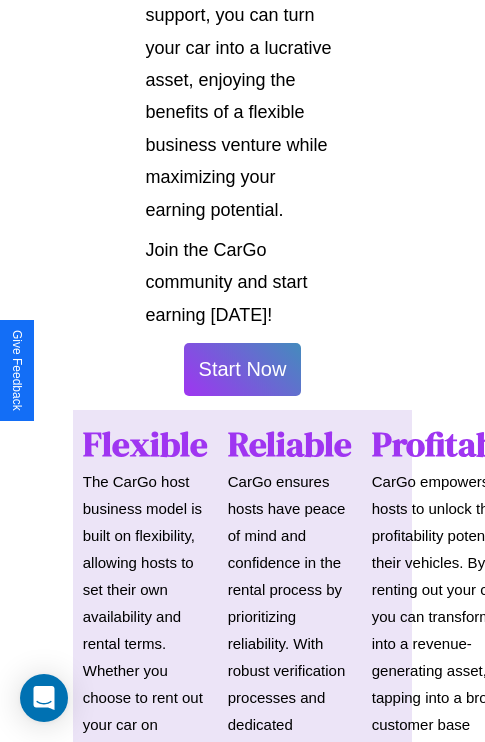 click on "Start Now" at bounding box center [243, 369] 